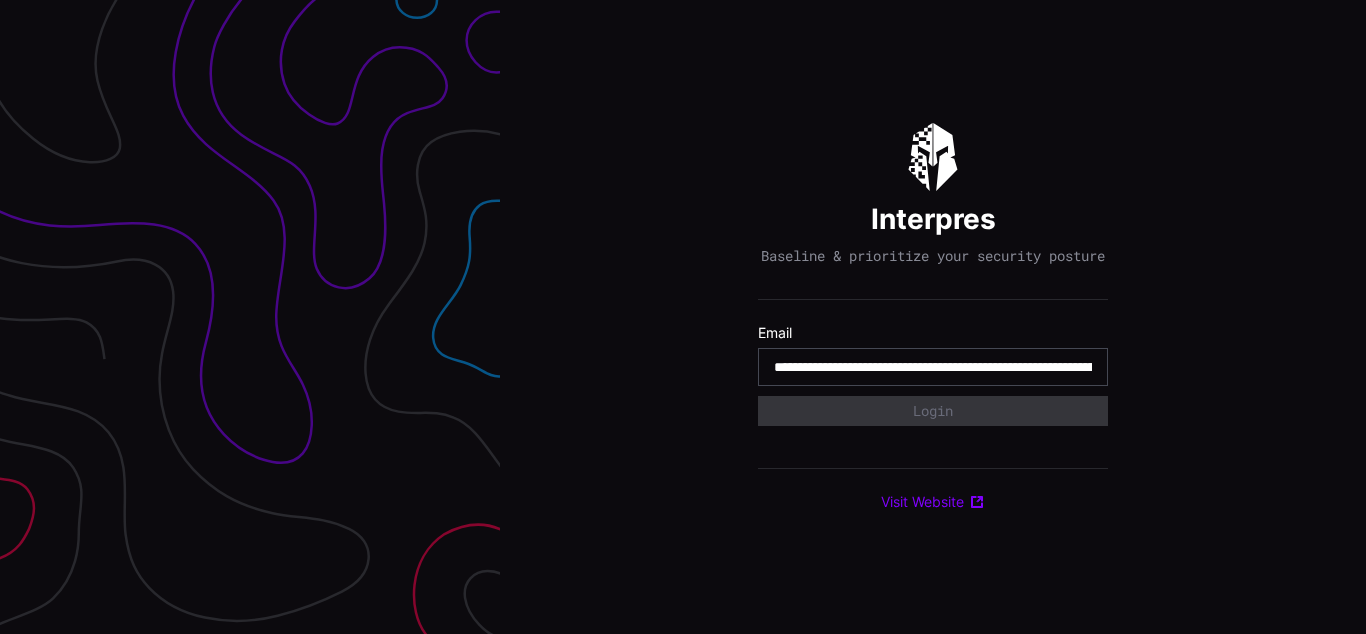click on "**********" at bounding box center (933, 367) 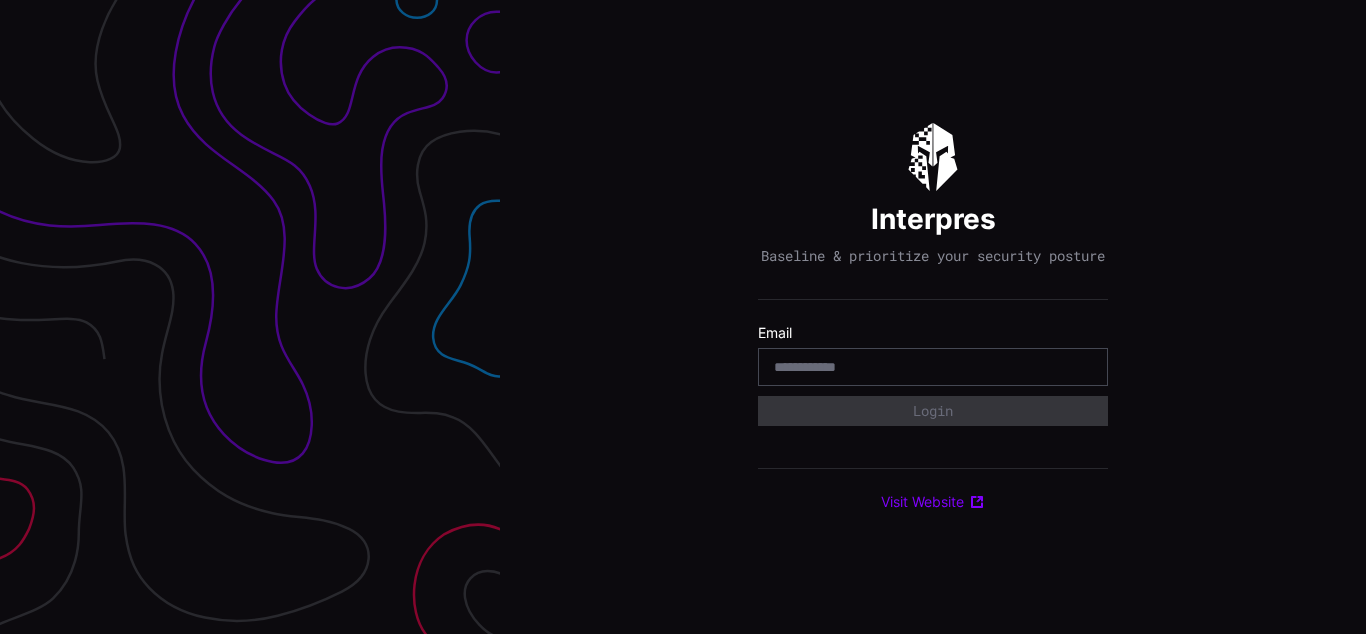 scroll, scrollTop: 0, scrollLeft: 0, axis: both 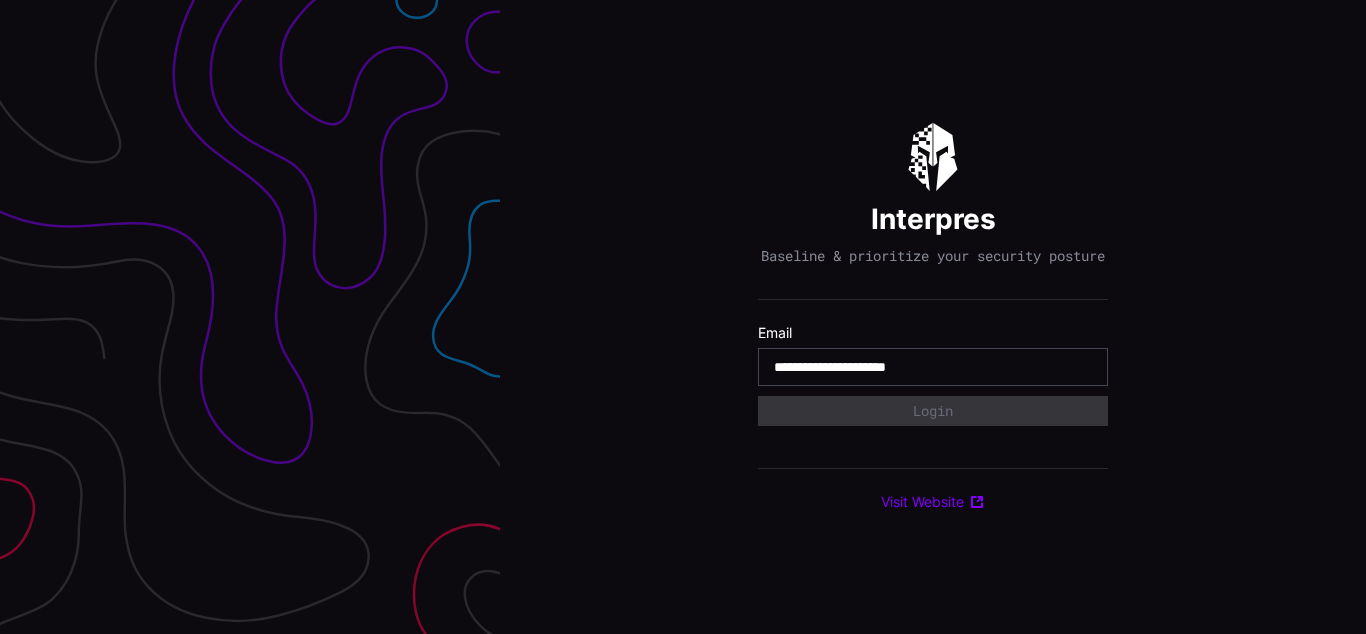 type on "**********" 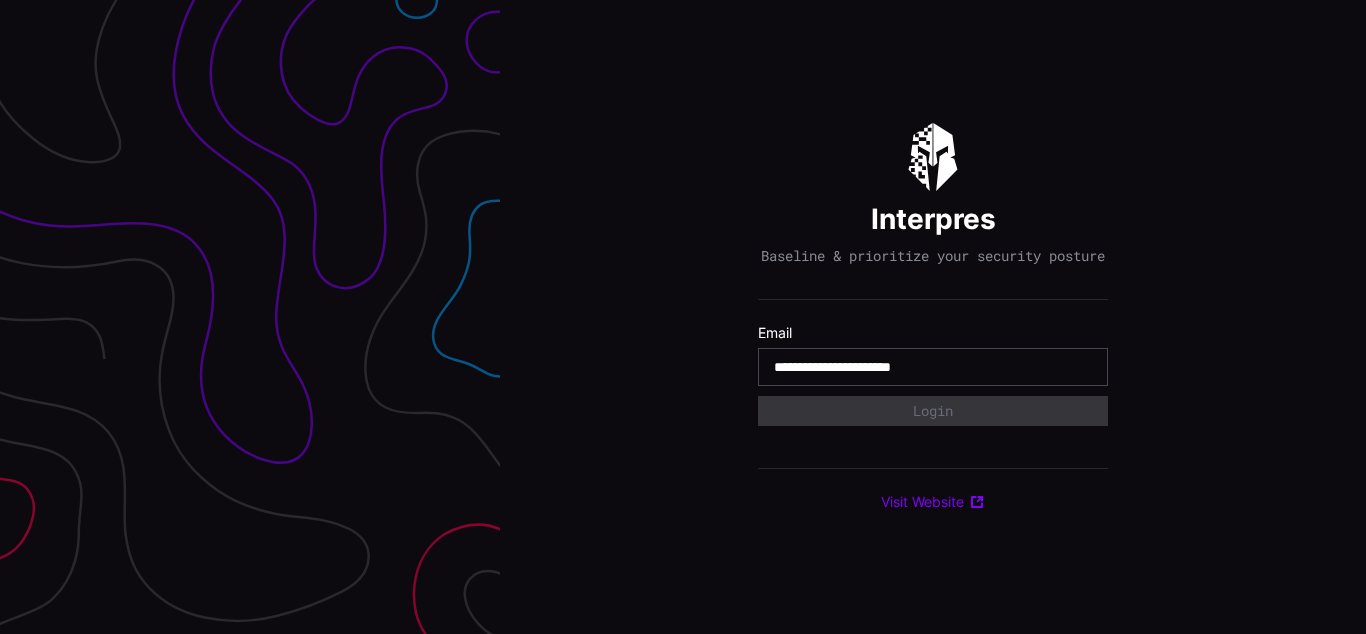 click on "**********" at bounding box center (933, 367) 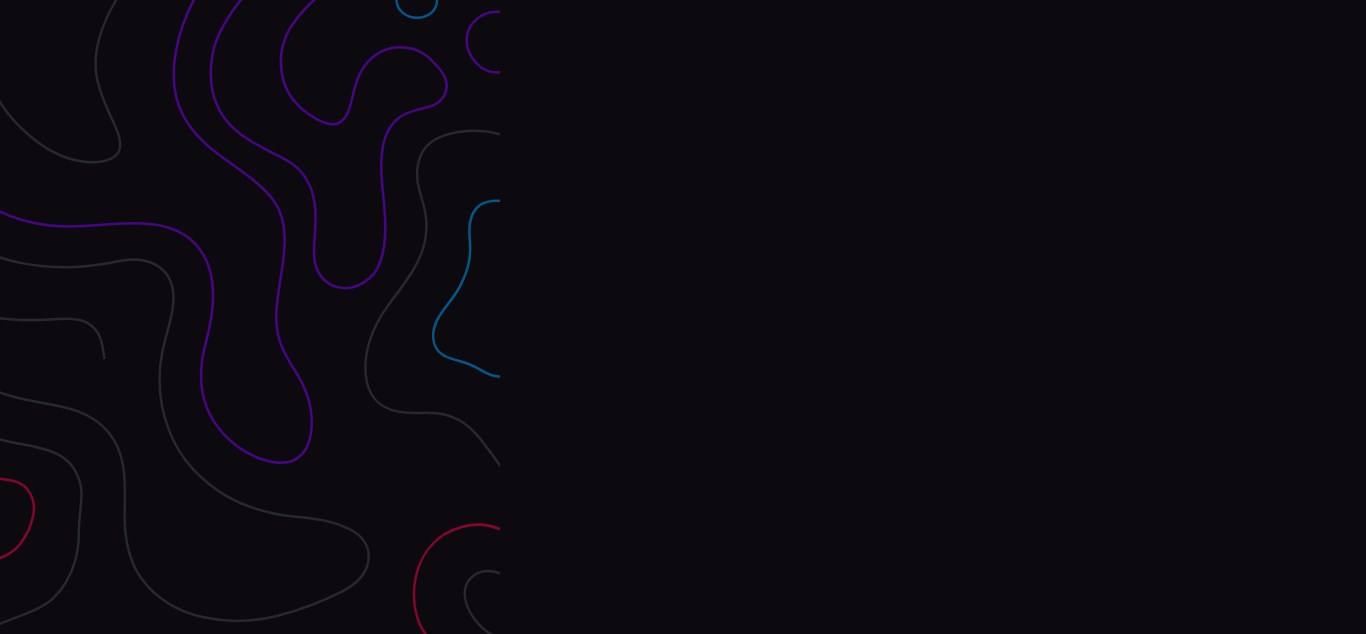 scroll, scrollTop: 0, scrollLeft: 0, axis: both 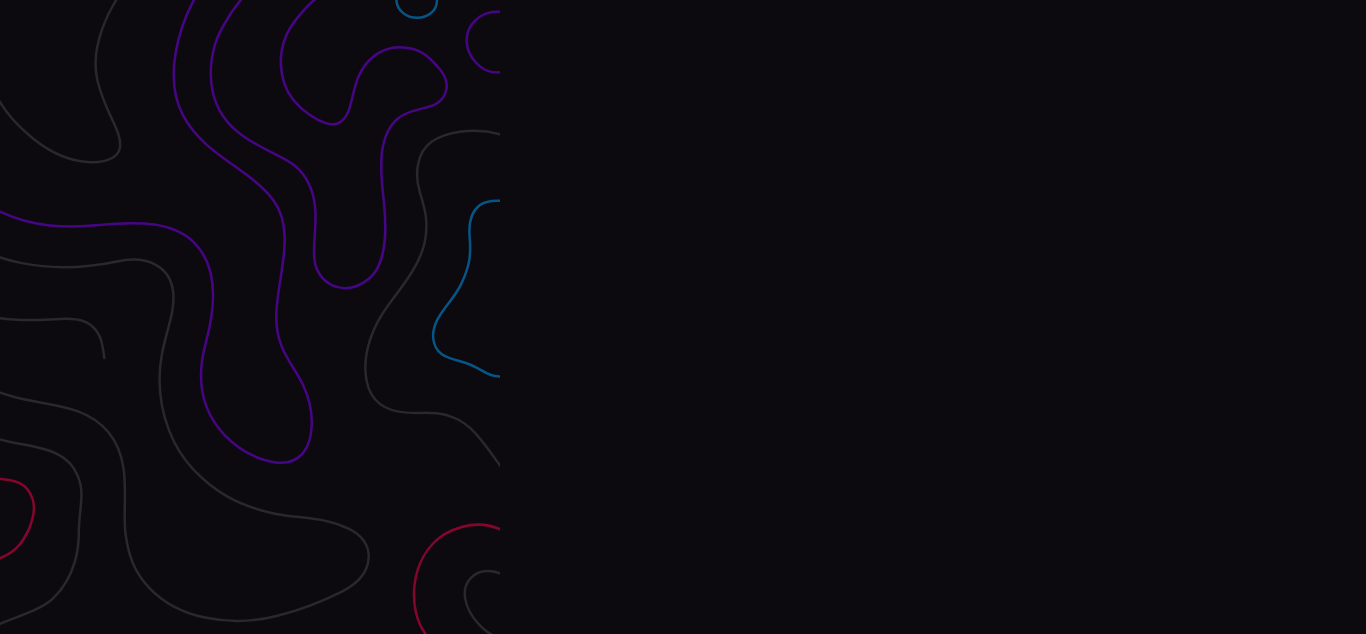 click on "Interpres Baseline & prioritize your security posture Email Login Visit Website" at bounding box center [933, 317] 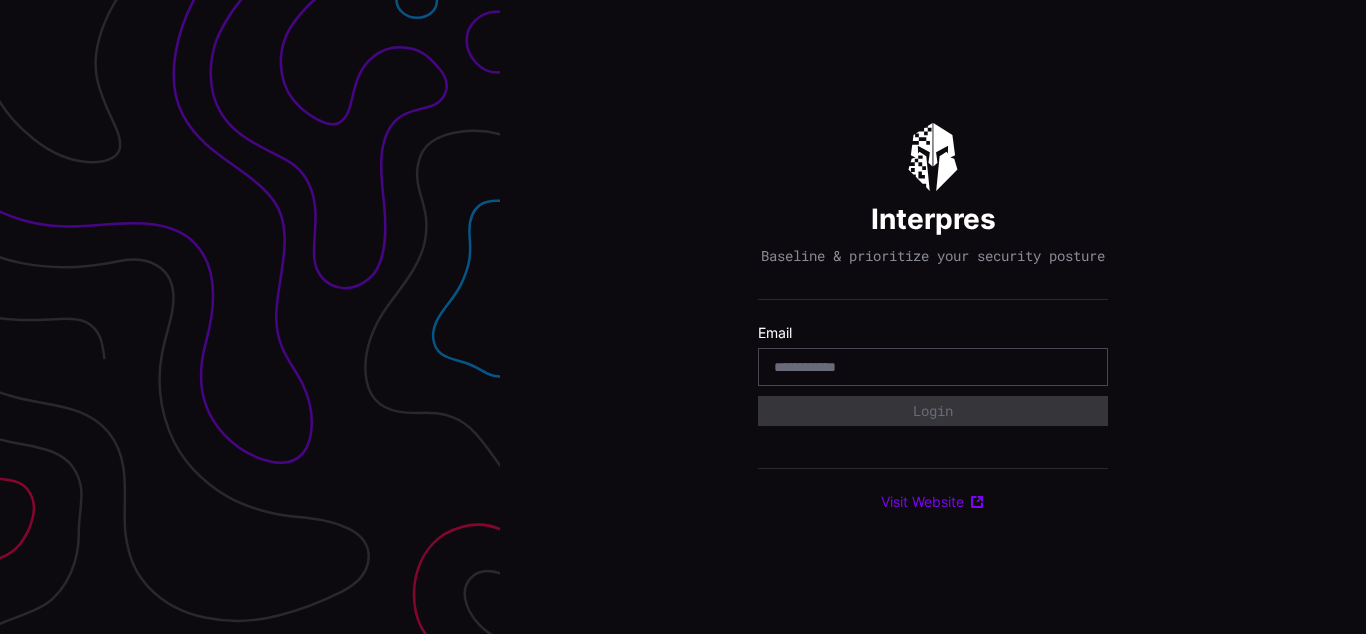 scroll, scrollTop: 0, scrollLeft: 0, axis: both 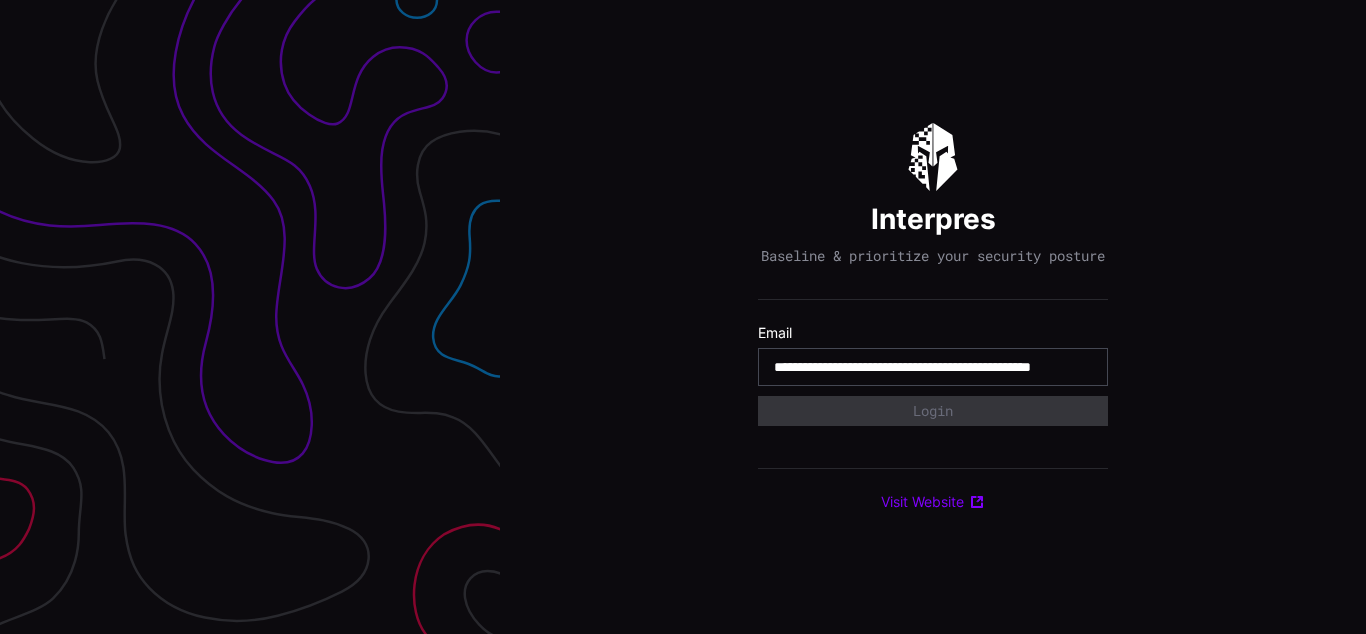 type on "**********" 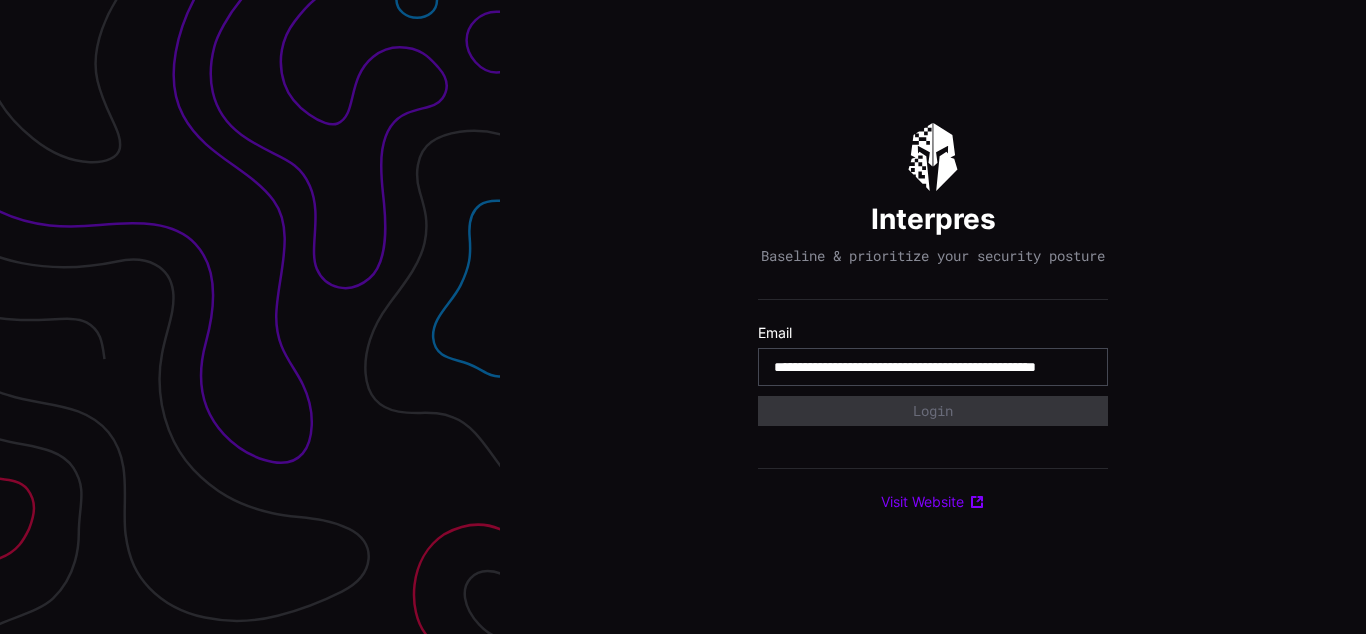 click on "**********" at bounding box center [933, 367] 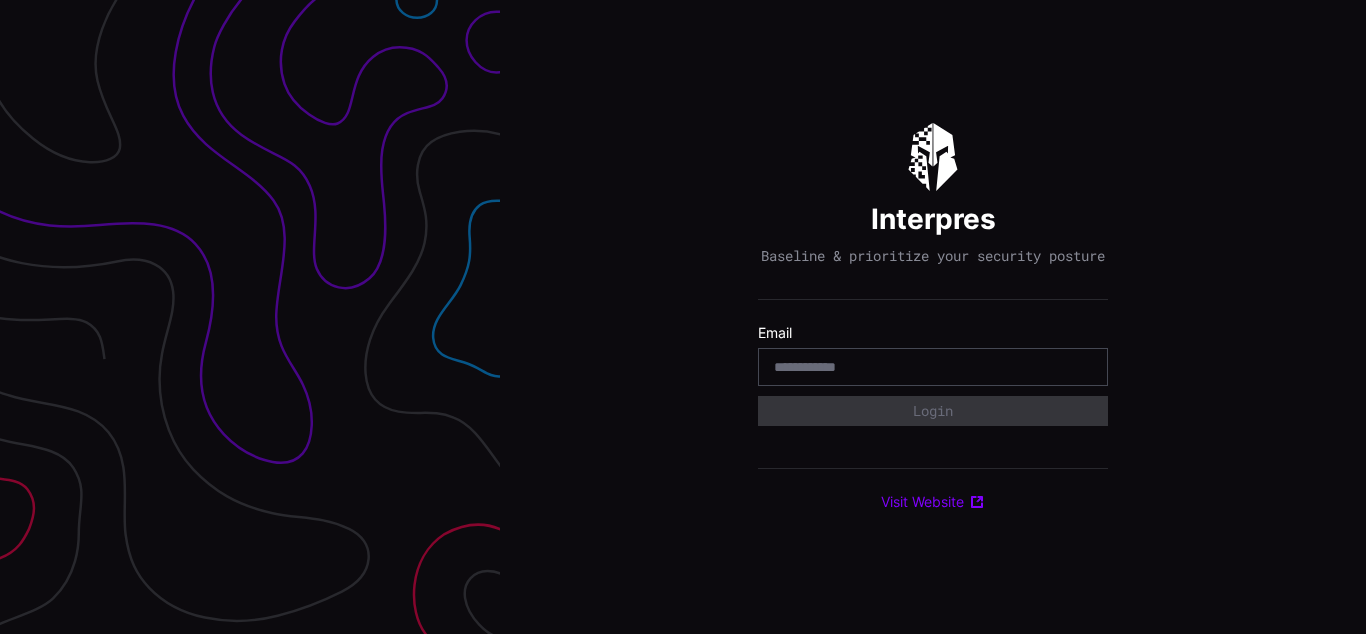 scroll, scrollTop: 0, scrollLeft: 0, axis: both 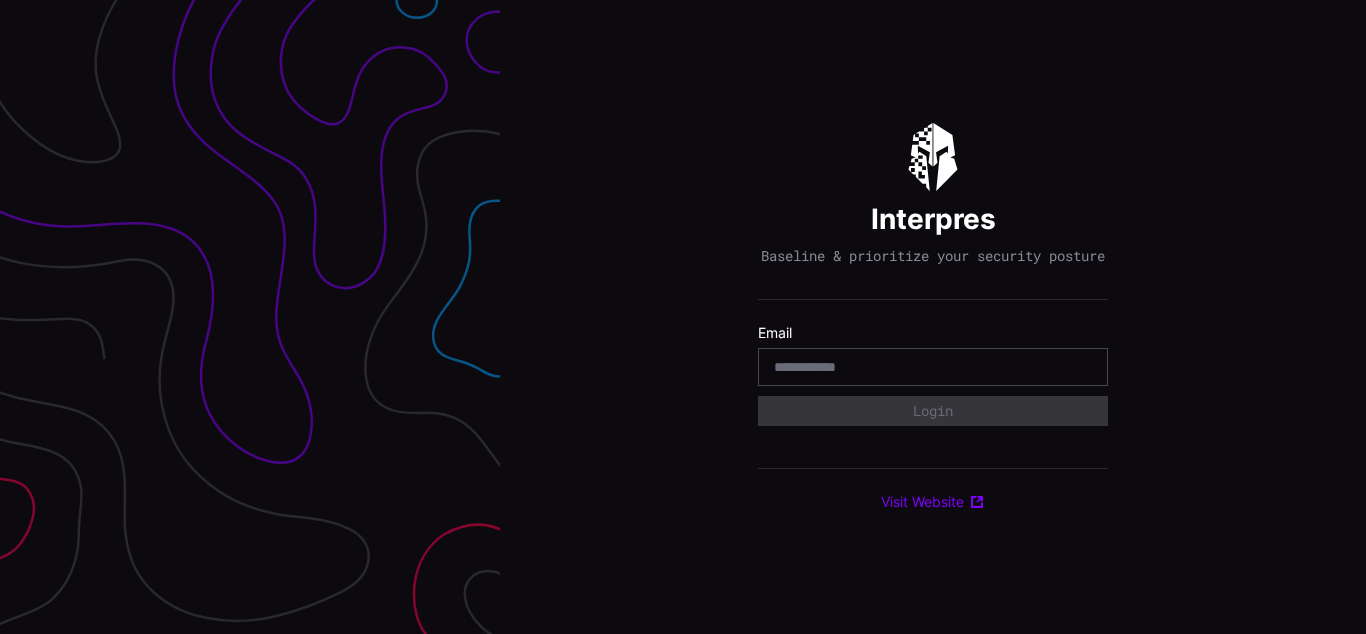 click on "Interpres Baseline & prioritize your security posture Email Login Visit Website" at bounding box center [933, 317] 